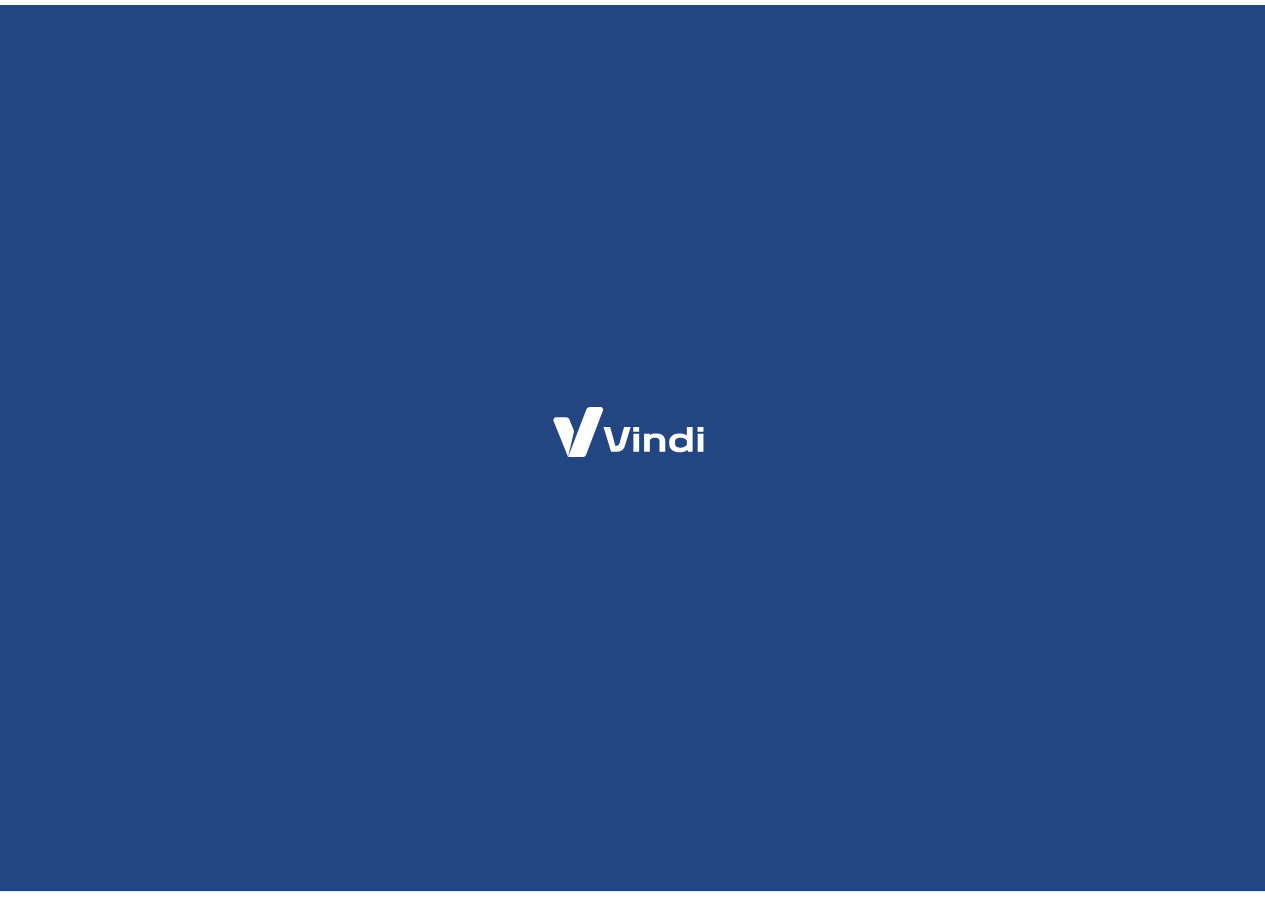 scroll, scrollTop: 0, scrollLeft: 0, axis: both 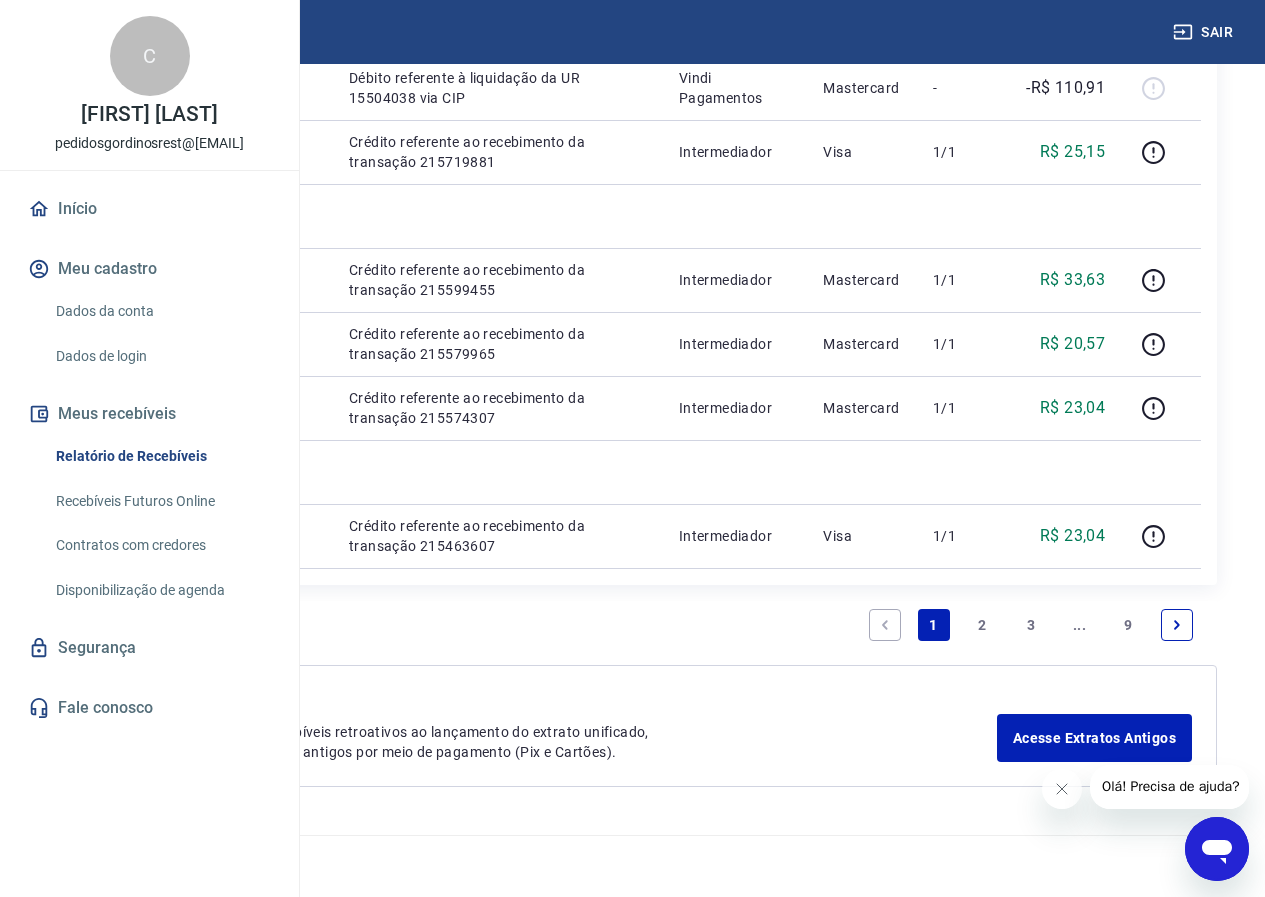 click on "3" at bounding box center [1031, 625] 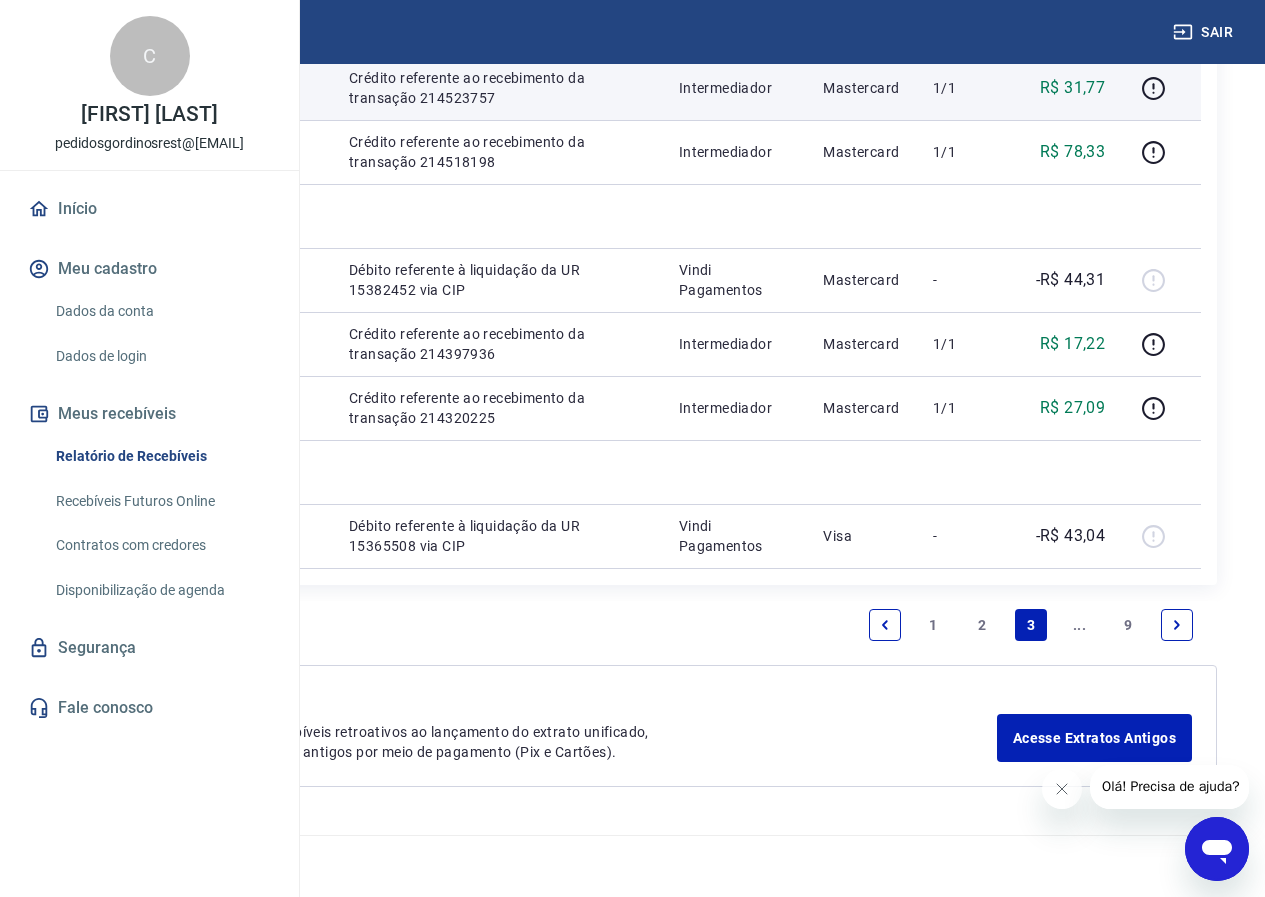 scroll, scrollTop: 1900, scrollLeft: 0, axis: vertical 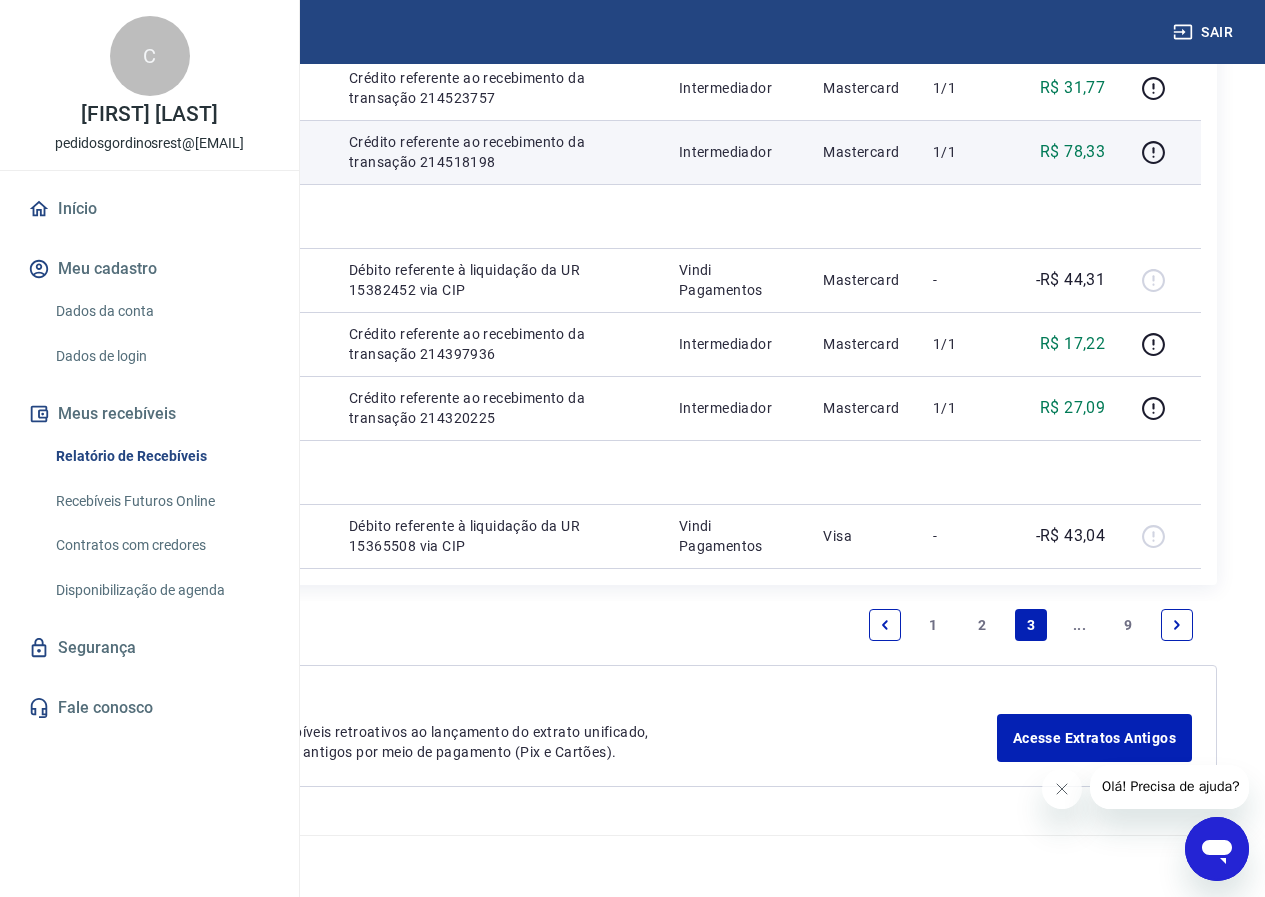 drag, startPoint x: 514, startPoint y: 640, endPoint x: 495, endPoint y: 607, distance: 38.078865 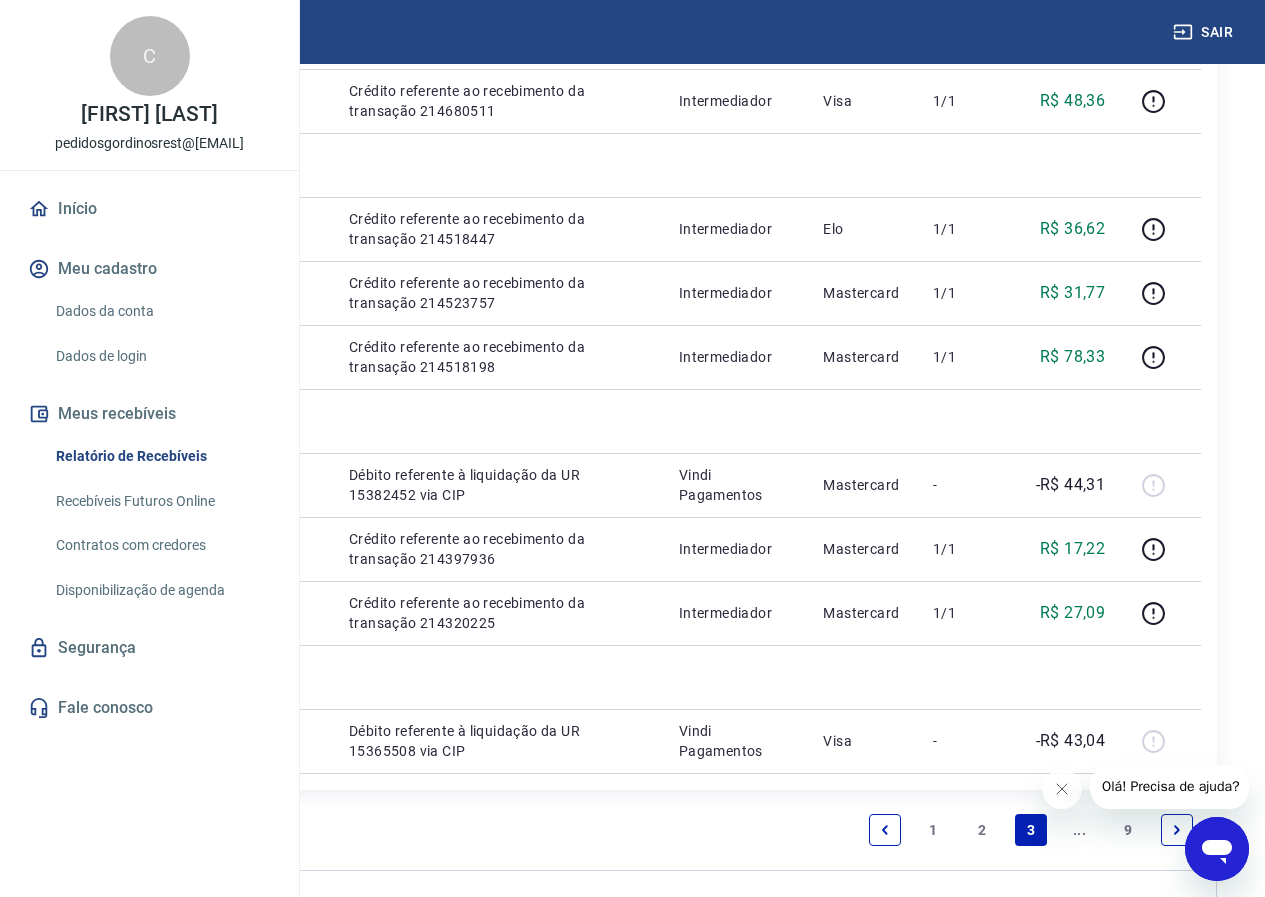 scroll, scrollTop: 1200, scrollLeft: 0, axis: vertical 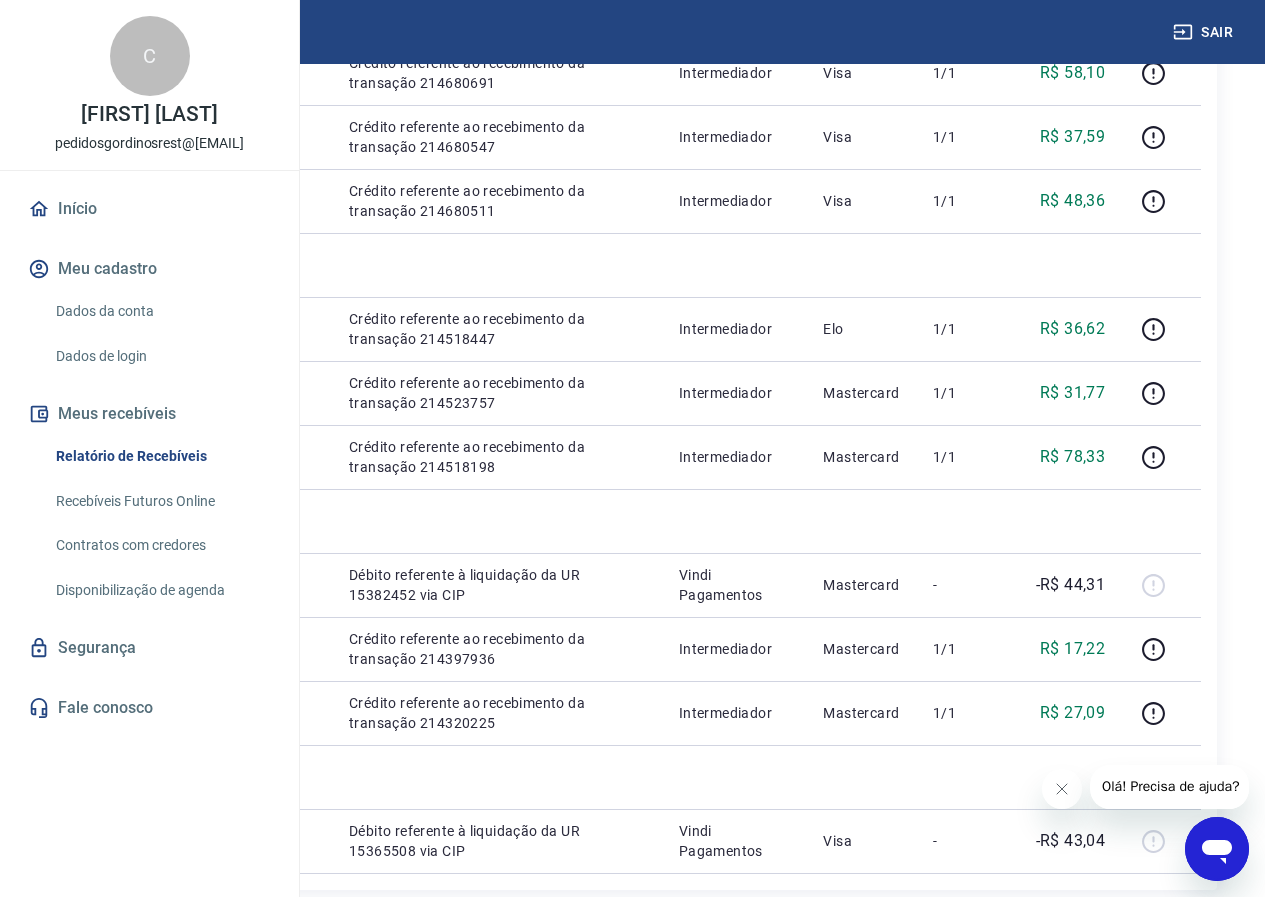 drag, startPoint x: 541, startPoint y: 508, endPoint x: 491, endPoint y: 468, distance: 64.03124 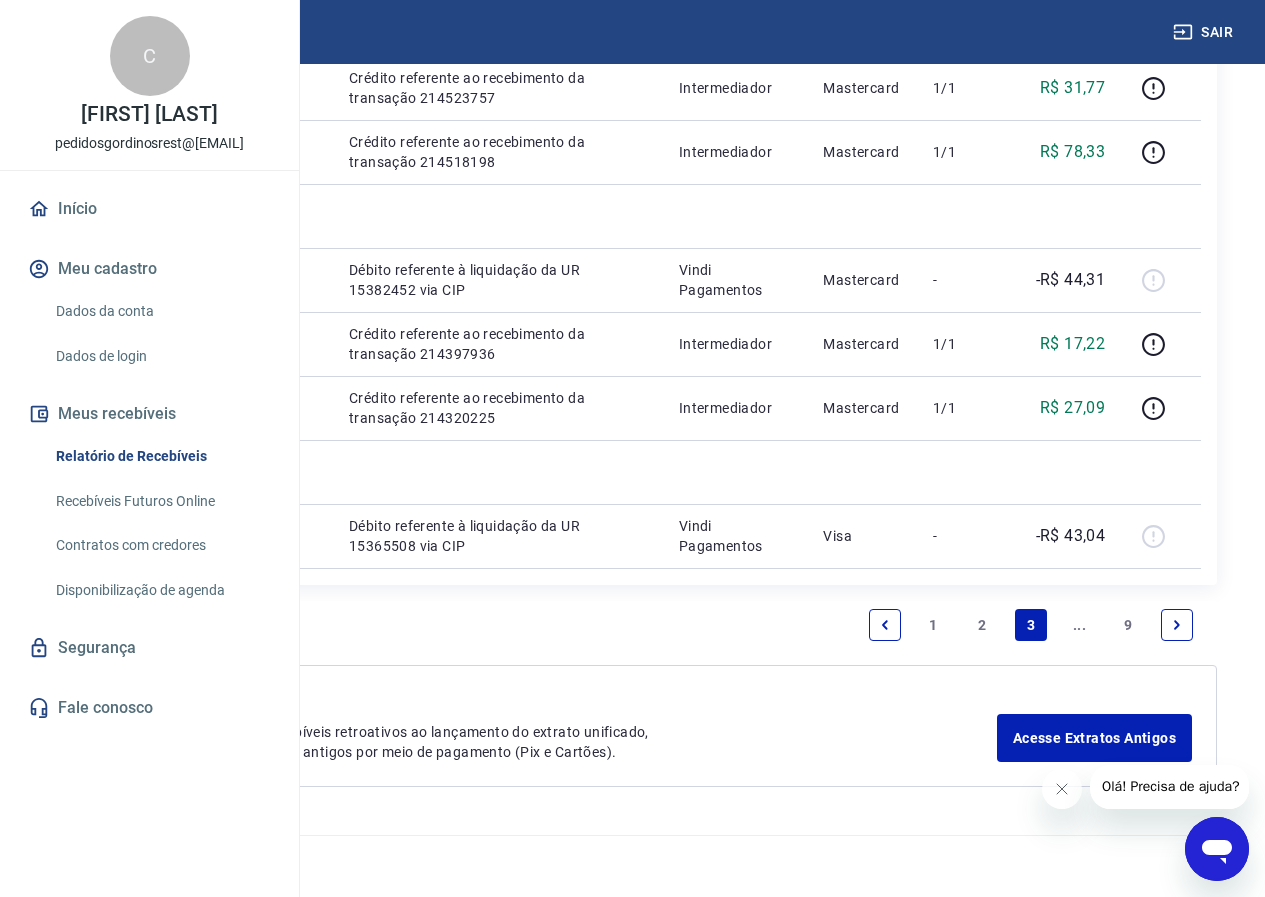 scroll, scrollTop: 1600, scrollLeft: 0, axis: vertical 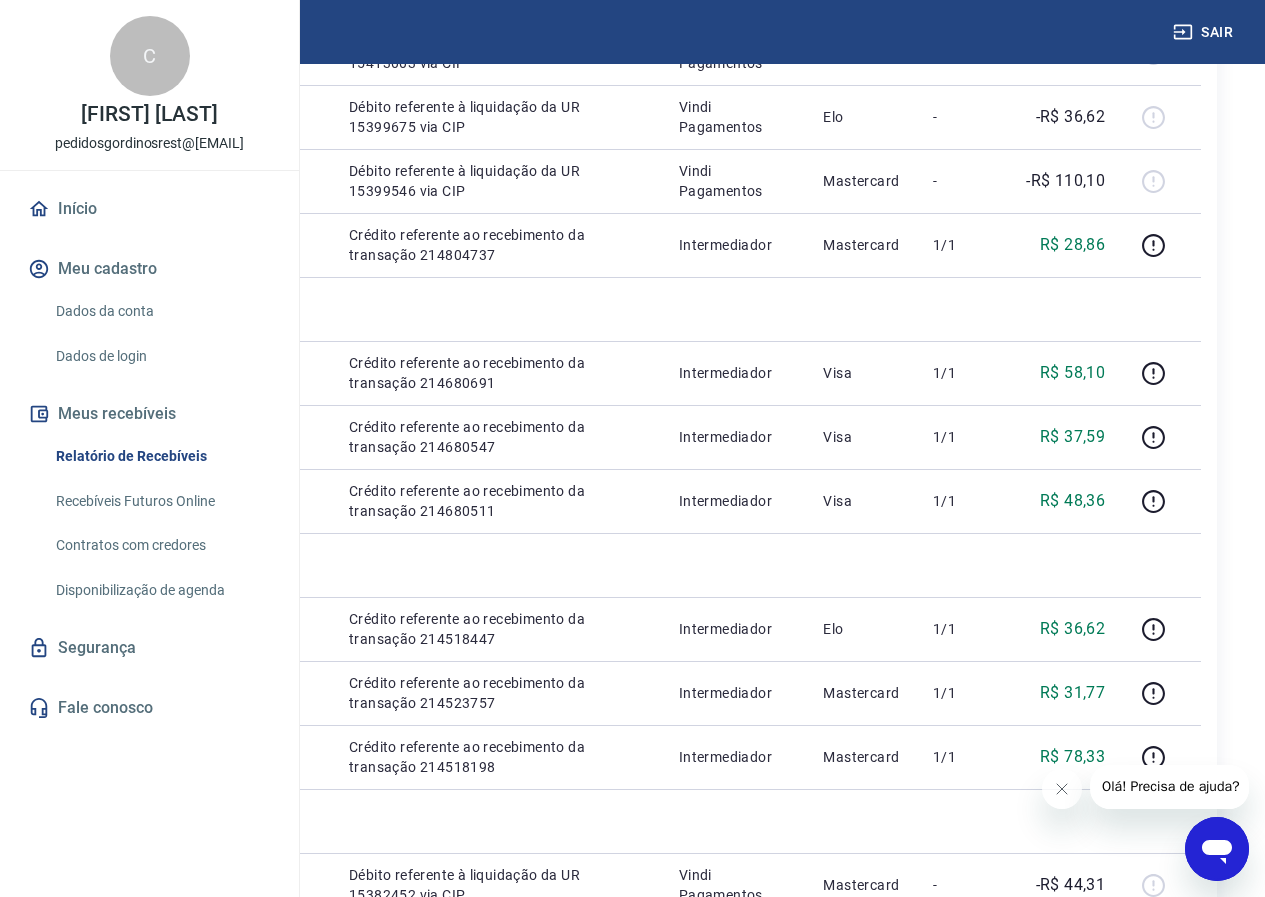 click on "Olá! Precisa de ajuda?" at bounding box center (1170, 787) 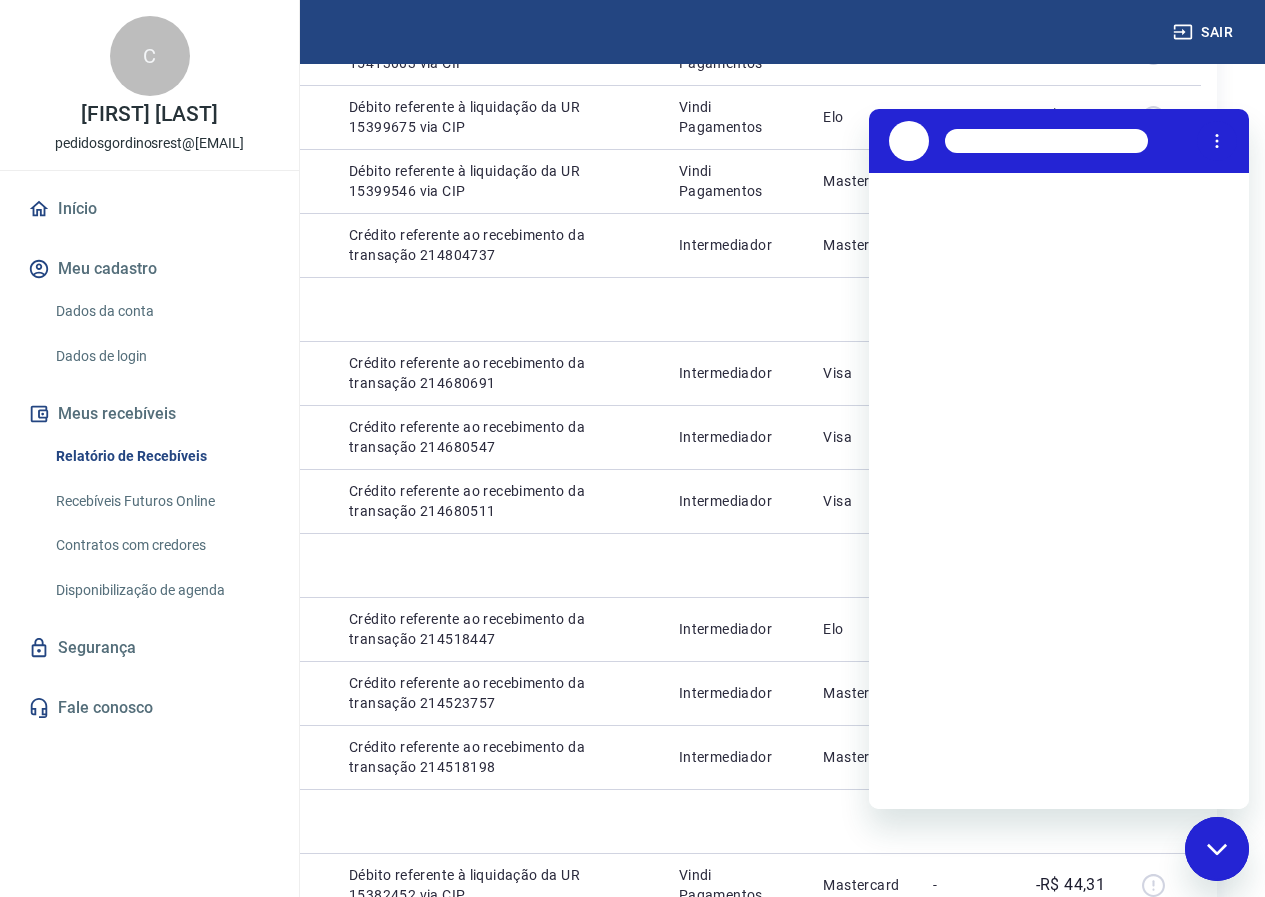 scroll, scrollTop: 0, scrollLeft: 0, axis: both 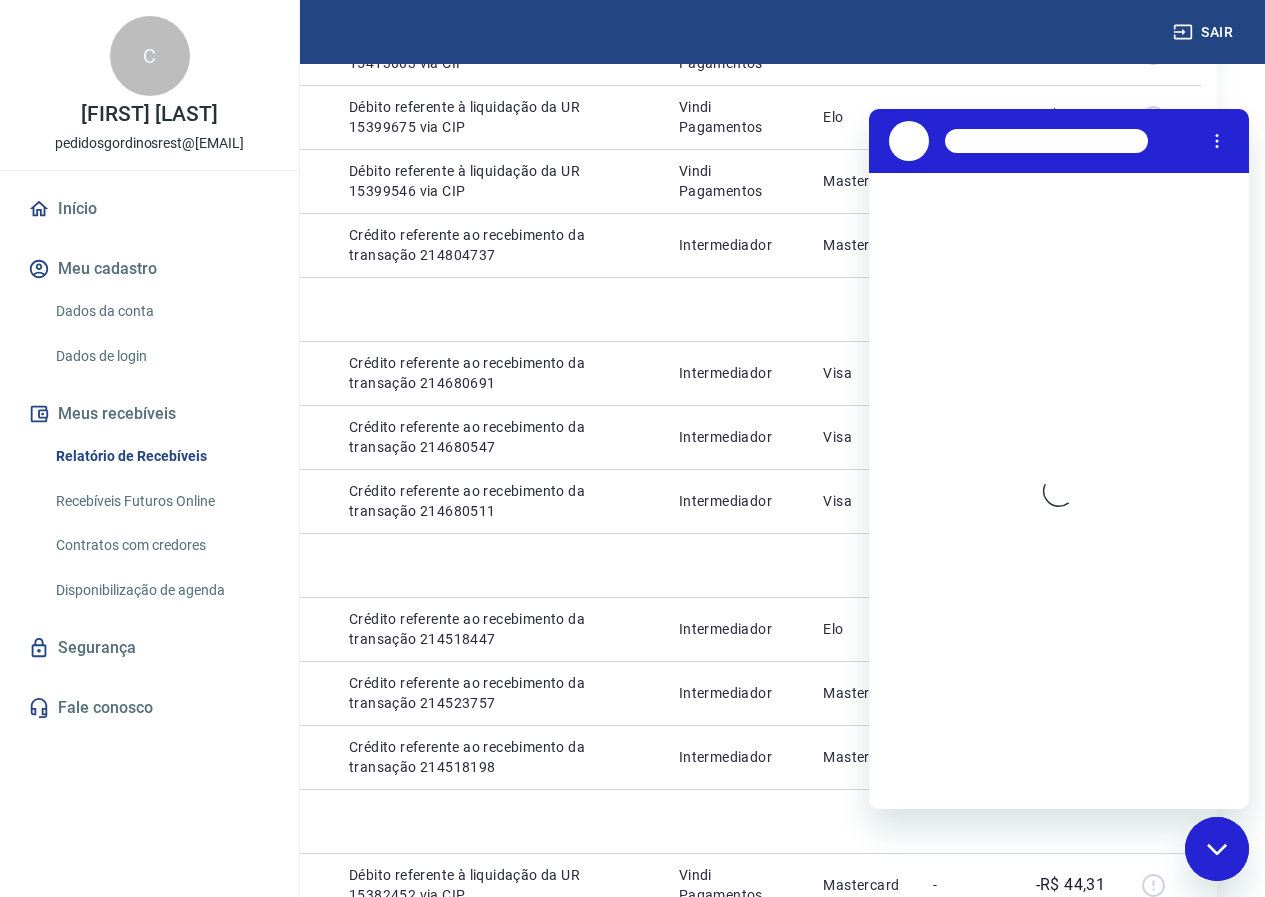 click at bounding box center (1217, 849) 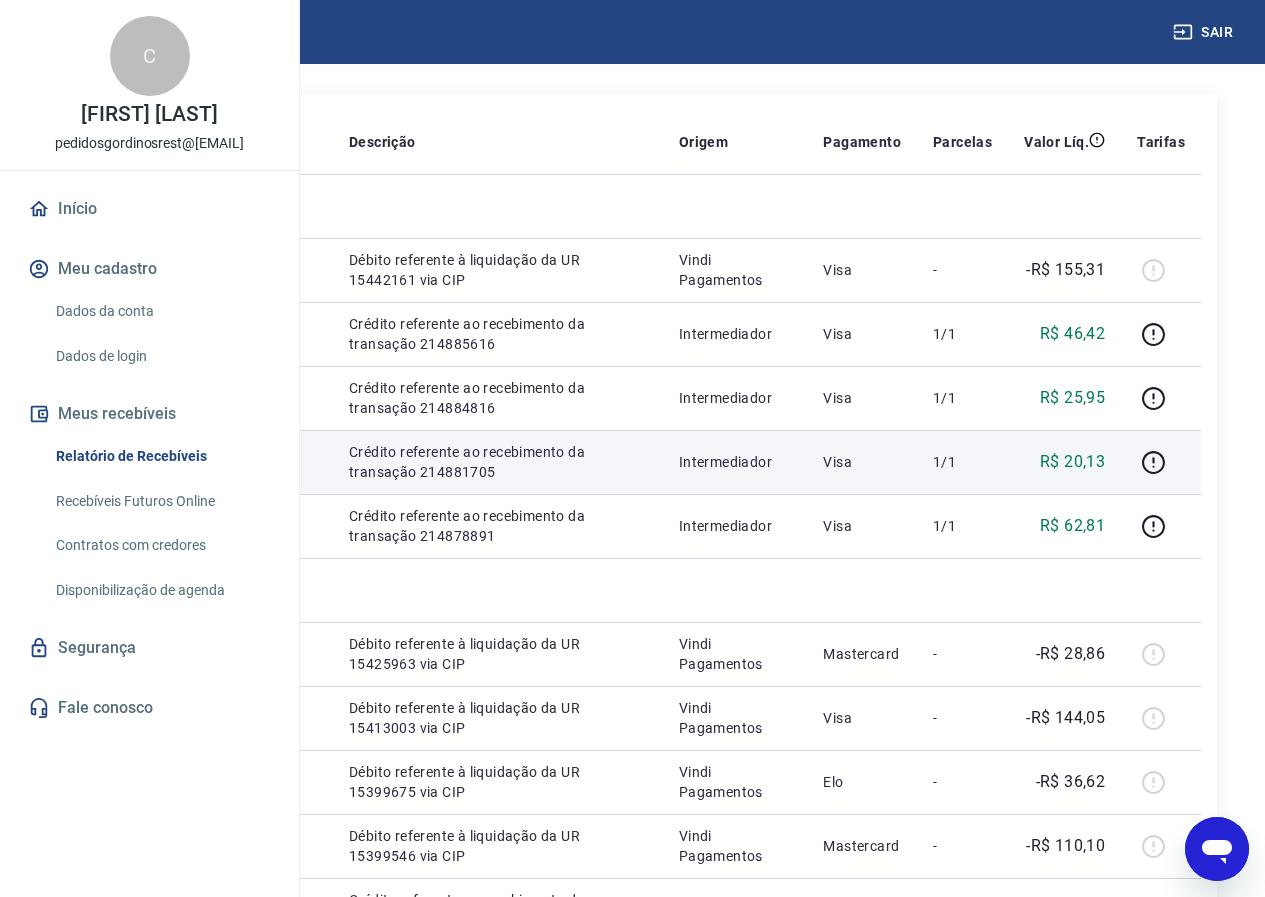 scroll, scrollTop: 200, scrollLeft: 0, axis: vertical 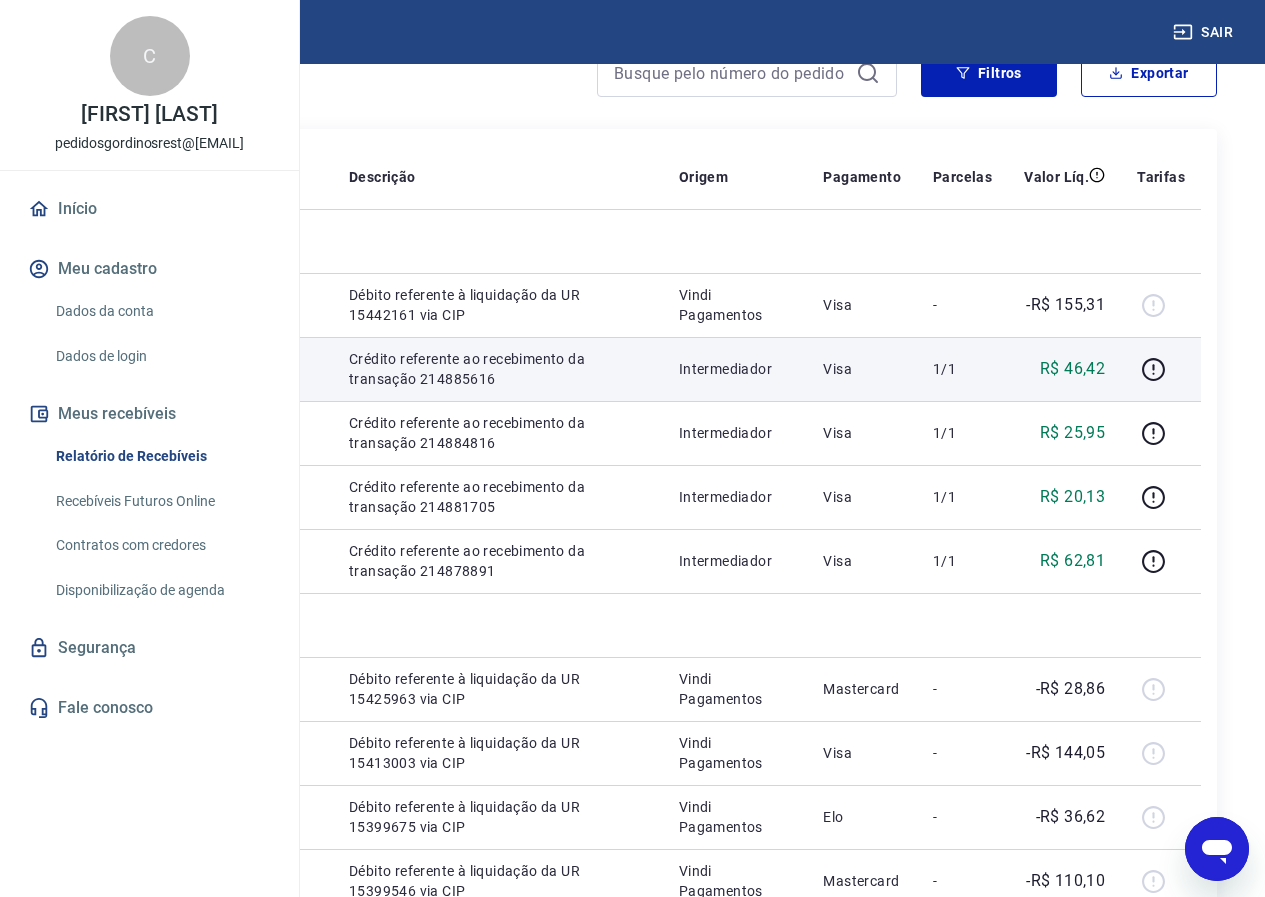 drag, startPoint x: 565, startPoint y: 477, endPoint x: 466, endPoint y: 420, distance: 114.236595 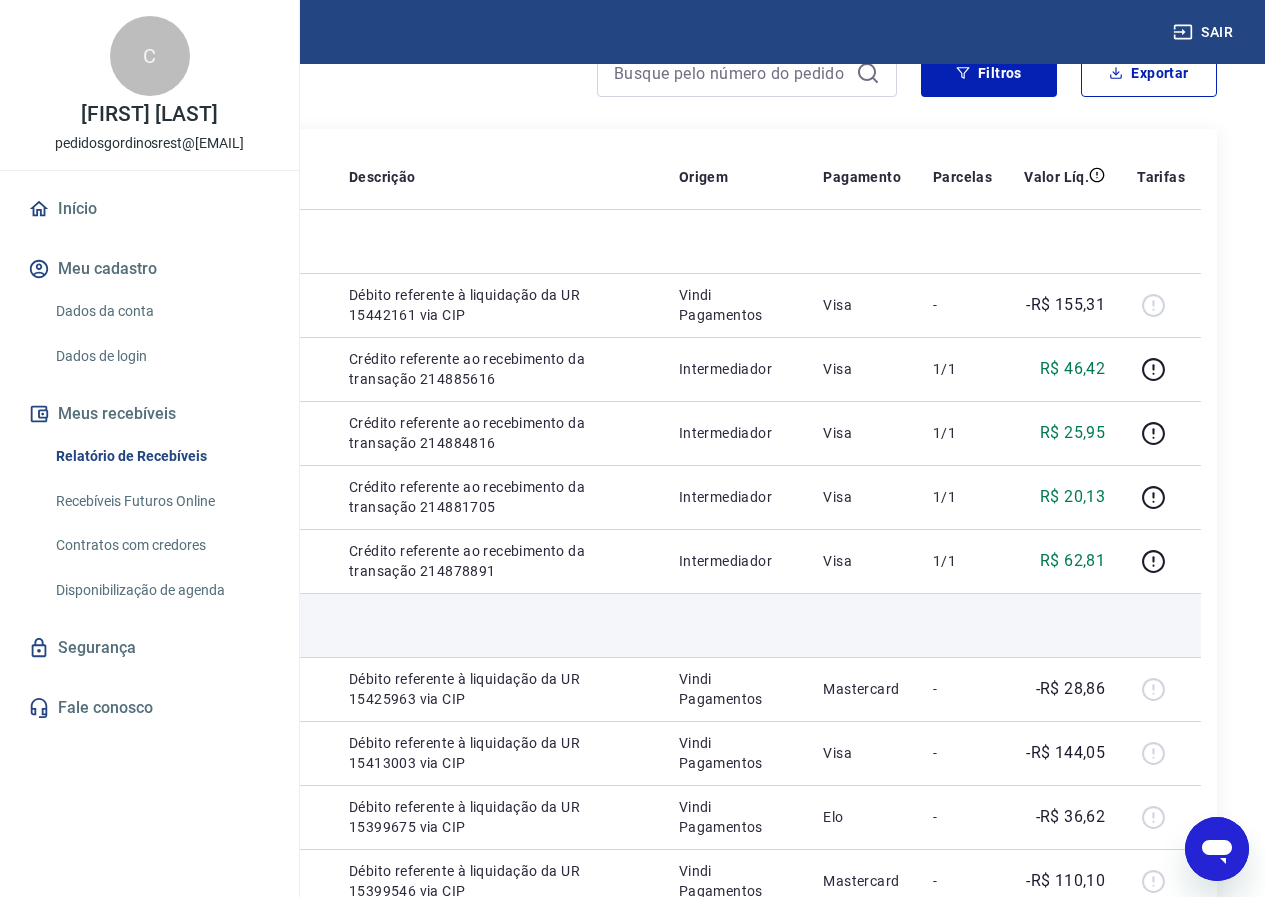 type on "x" 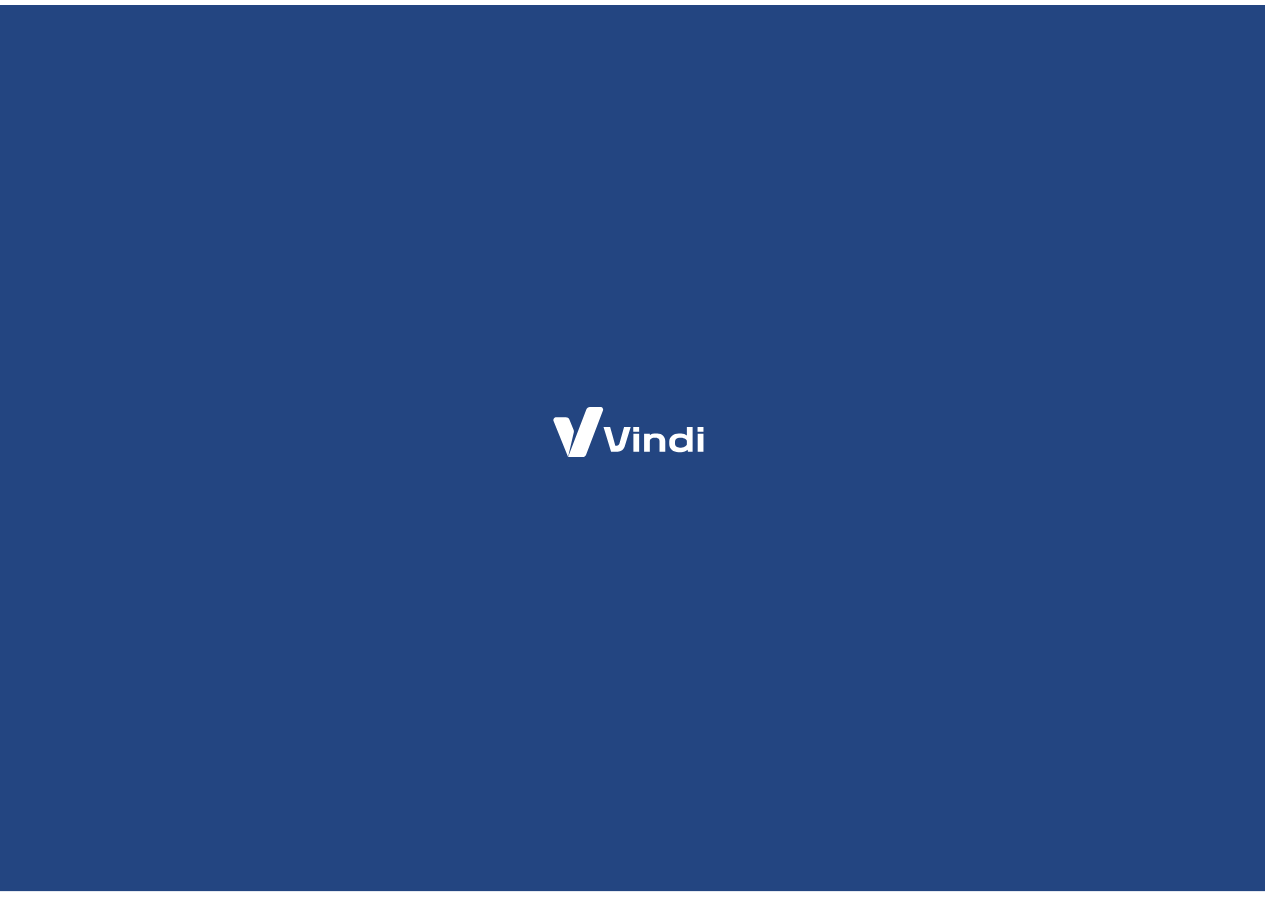 scroll, scrollTop: 0, scrollLeft: 0, axis: both 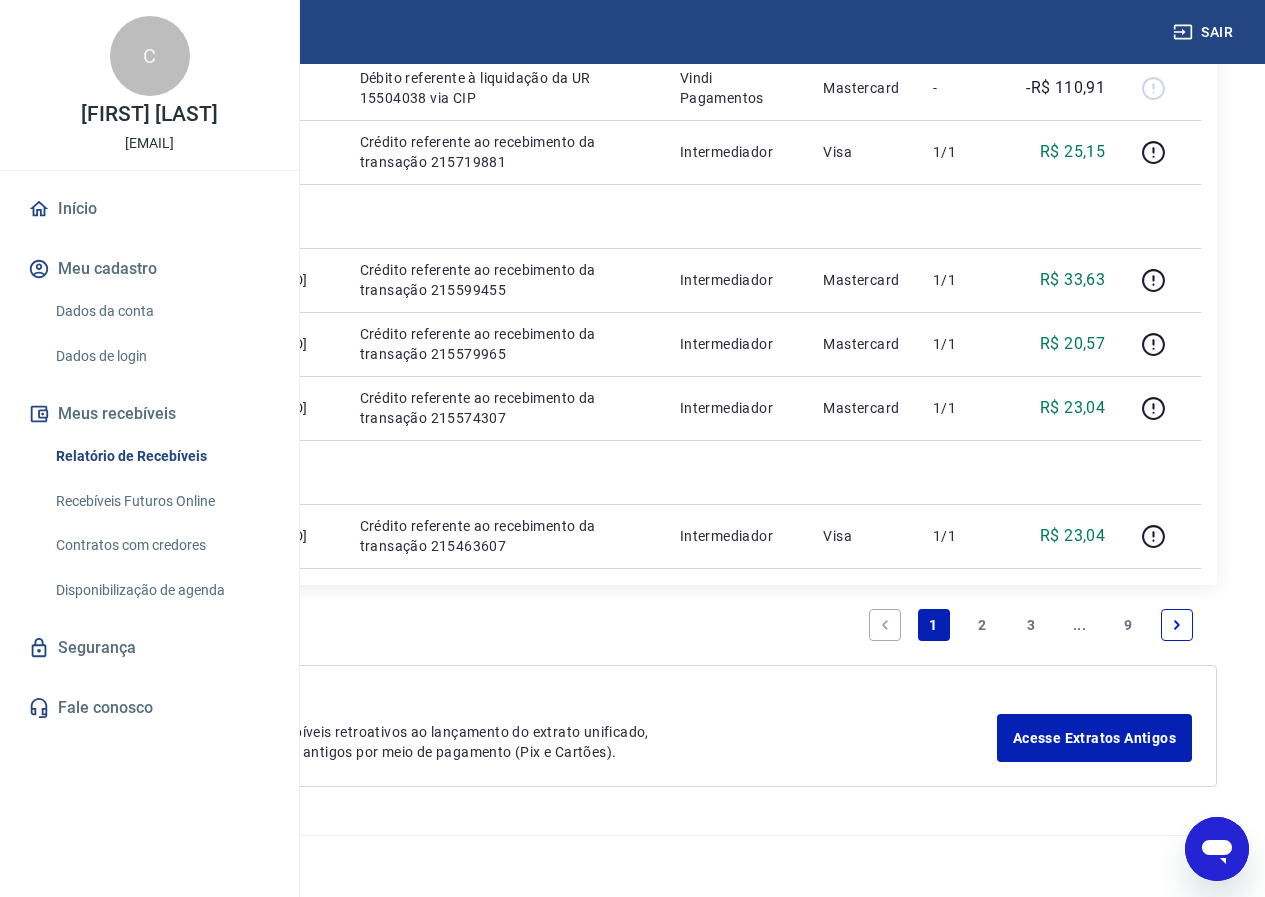 click on "2" at bounding box center [982, 625] 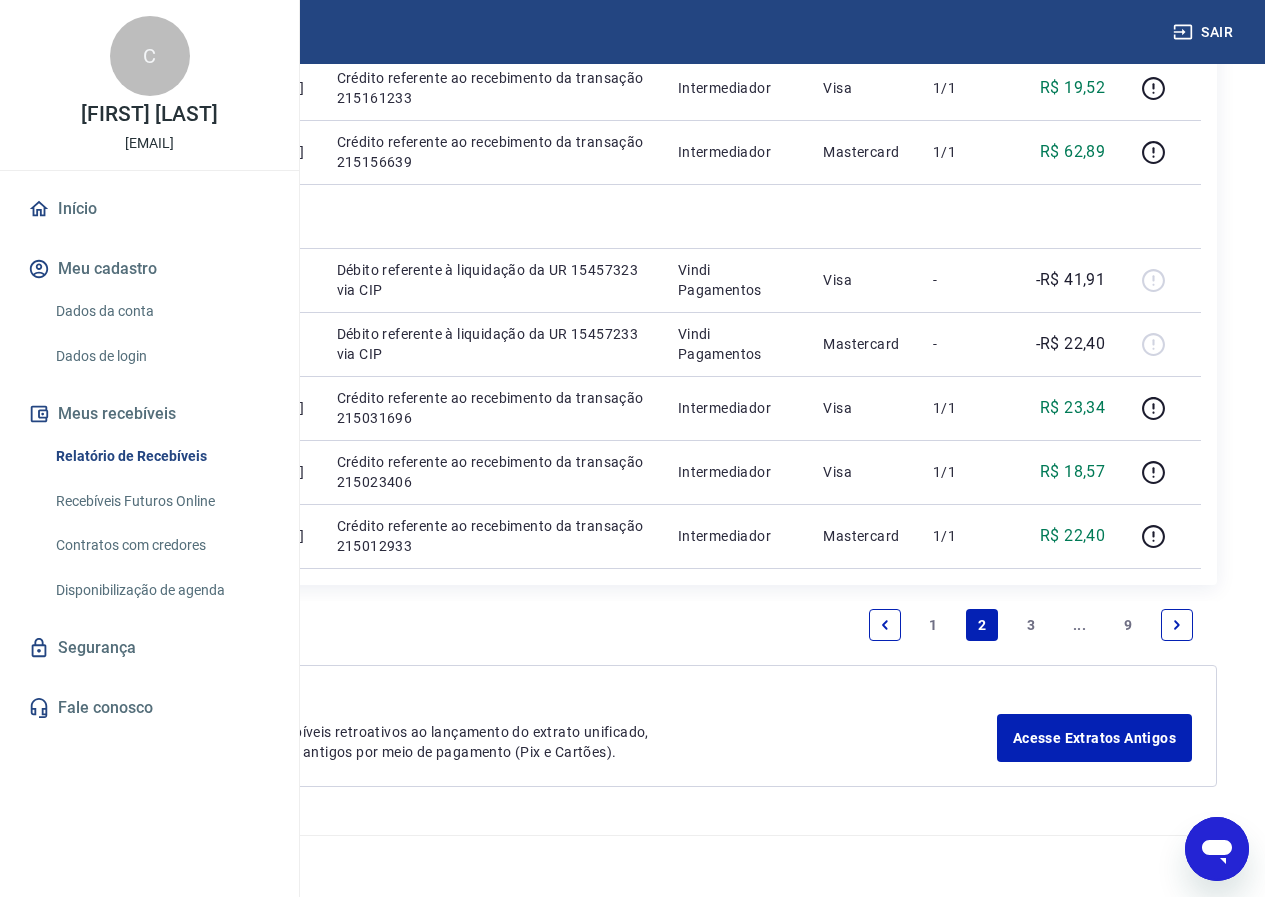 scroll, scrollTop: 2100, scrollLeft: 0, axis: vertical 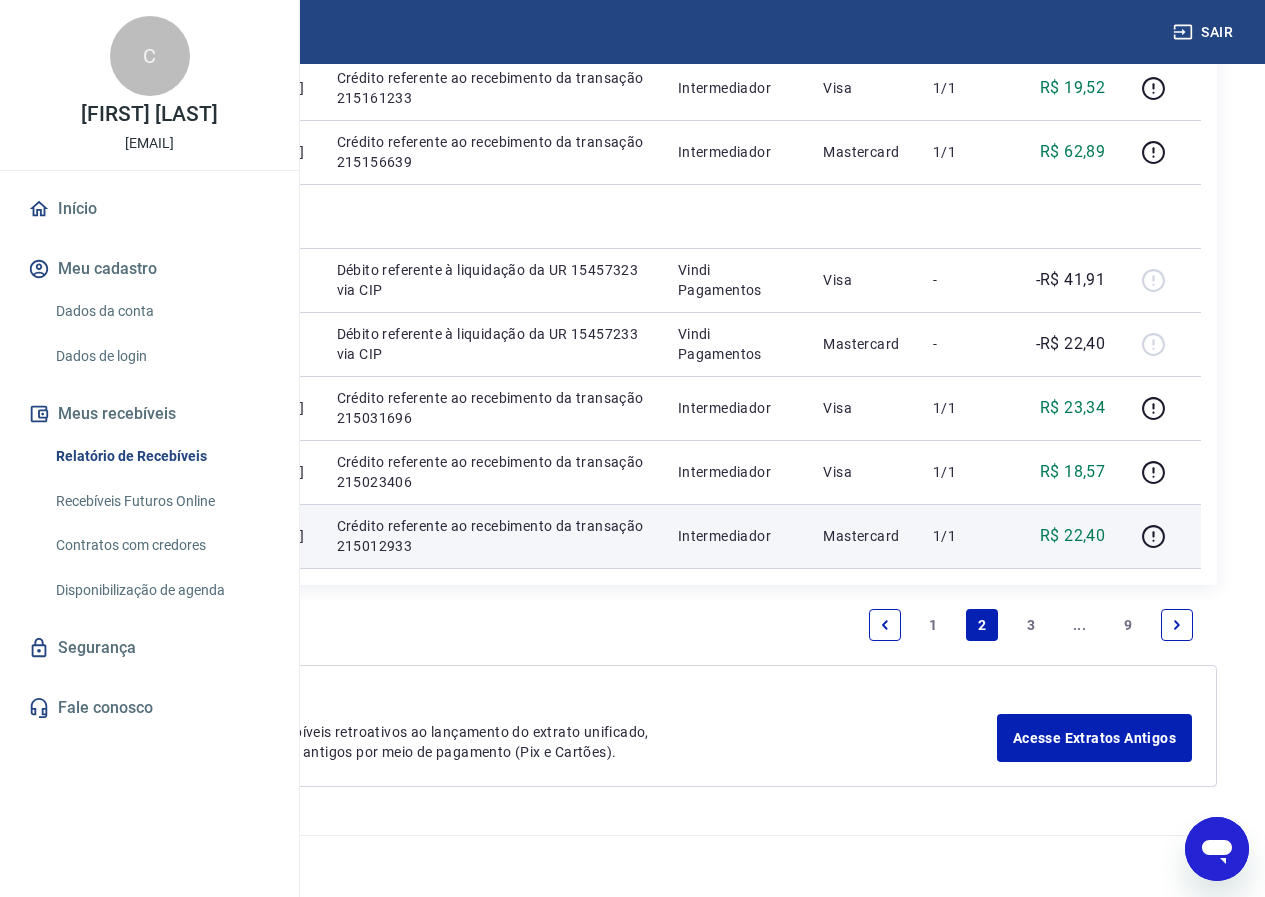drag, startPoint x: 568, startPoint y: 663, endPoint x: 475, endPoint y: 616, distance: 104.20173 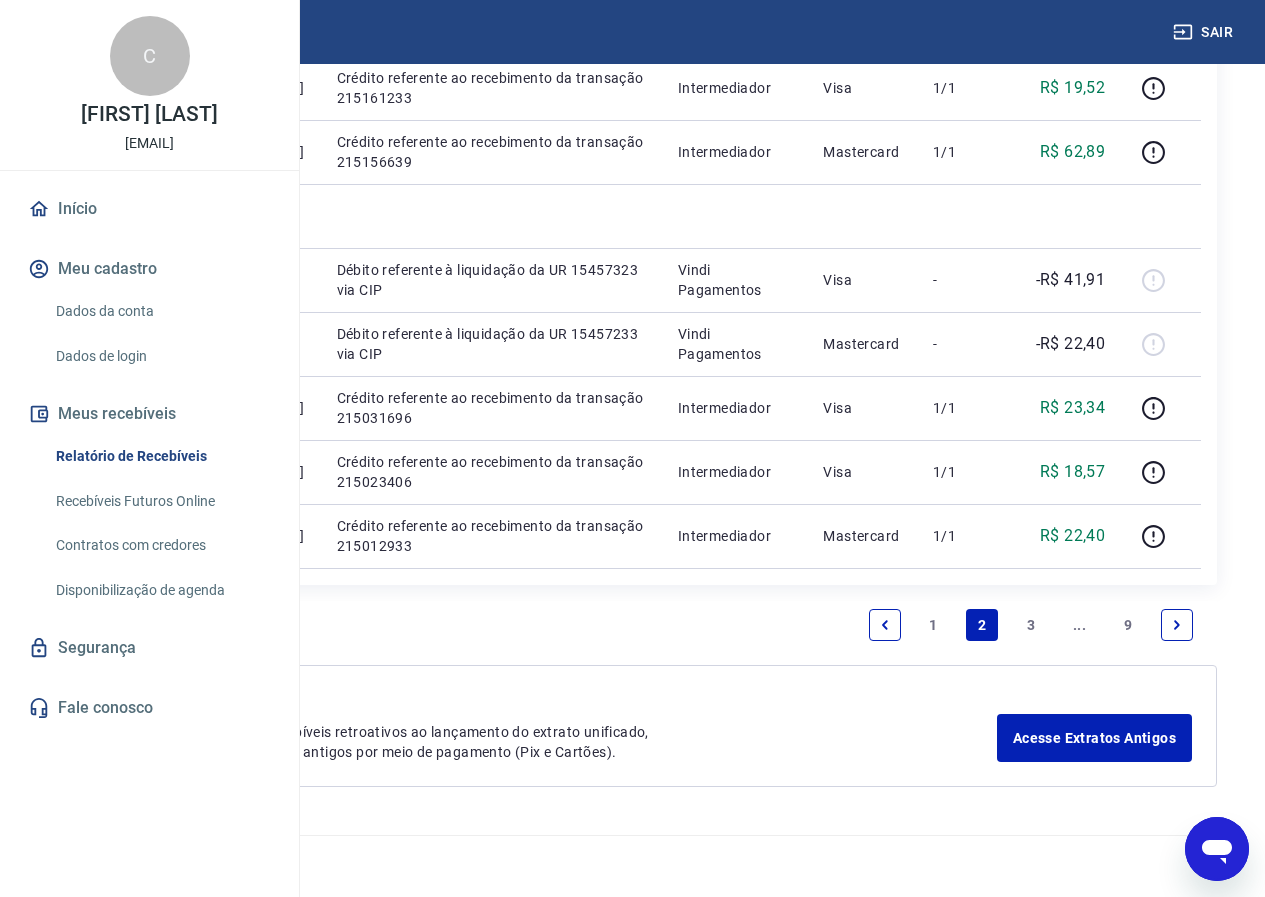 scroll, scrollTop: 1300, scrollLeft: 0, axis: vertical 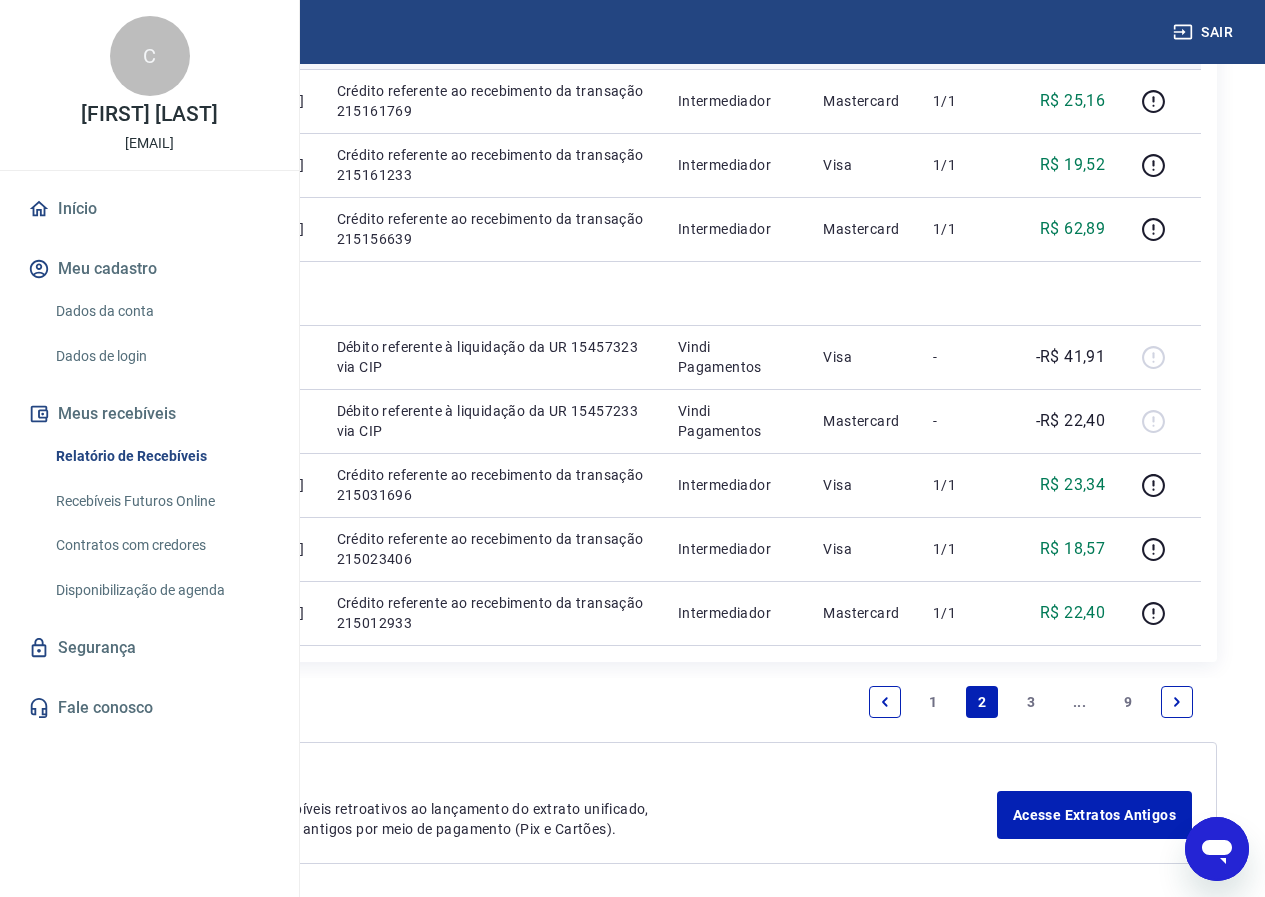 drag, startPoint x: 554, startPoint y: 543, endPoint x: 481, endPoint y: 493, distance: 88.481636 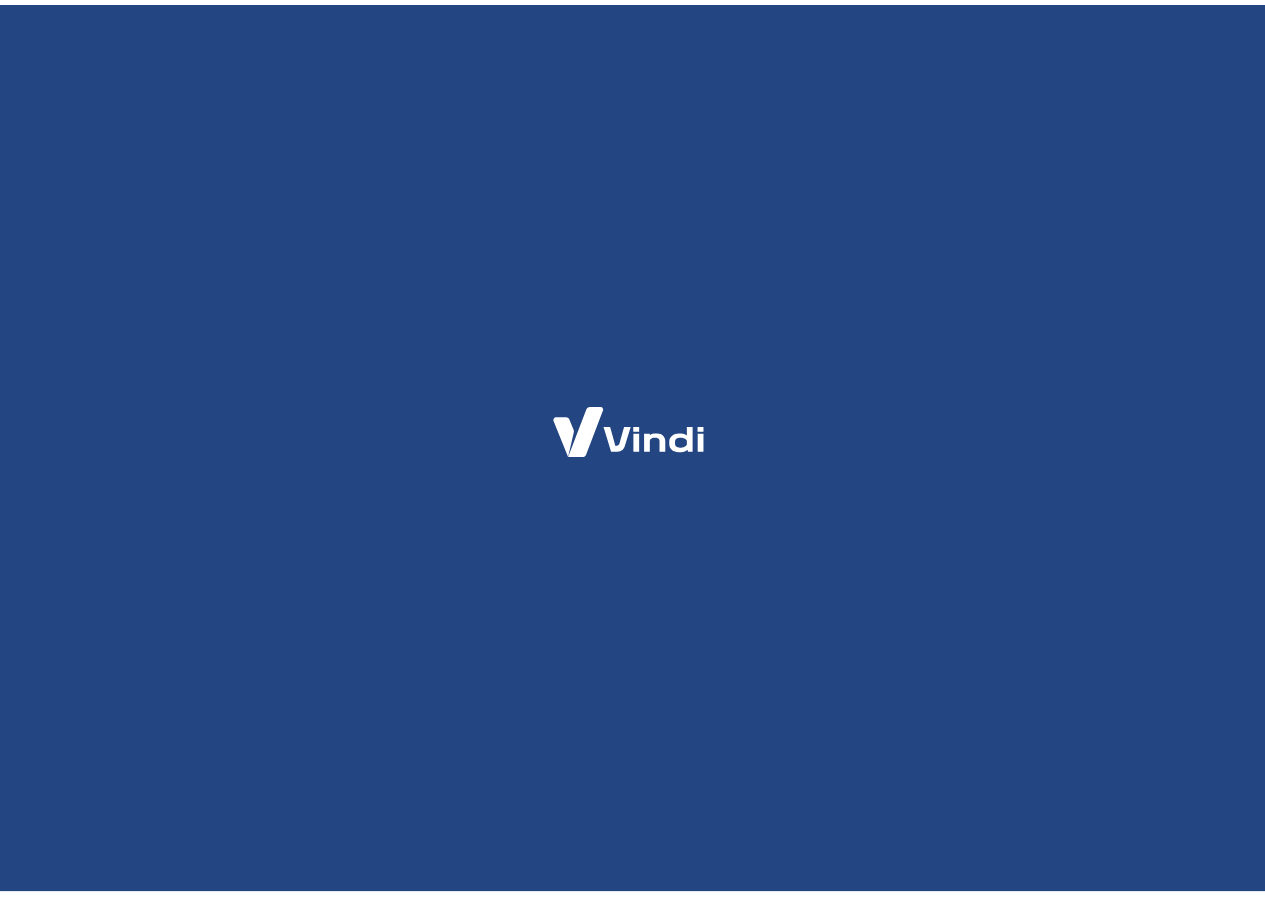 scroll, scrollTop: 0, scrollLeft: 0, axis: both 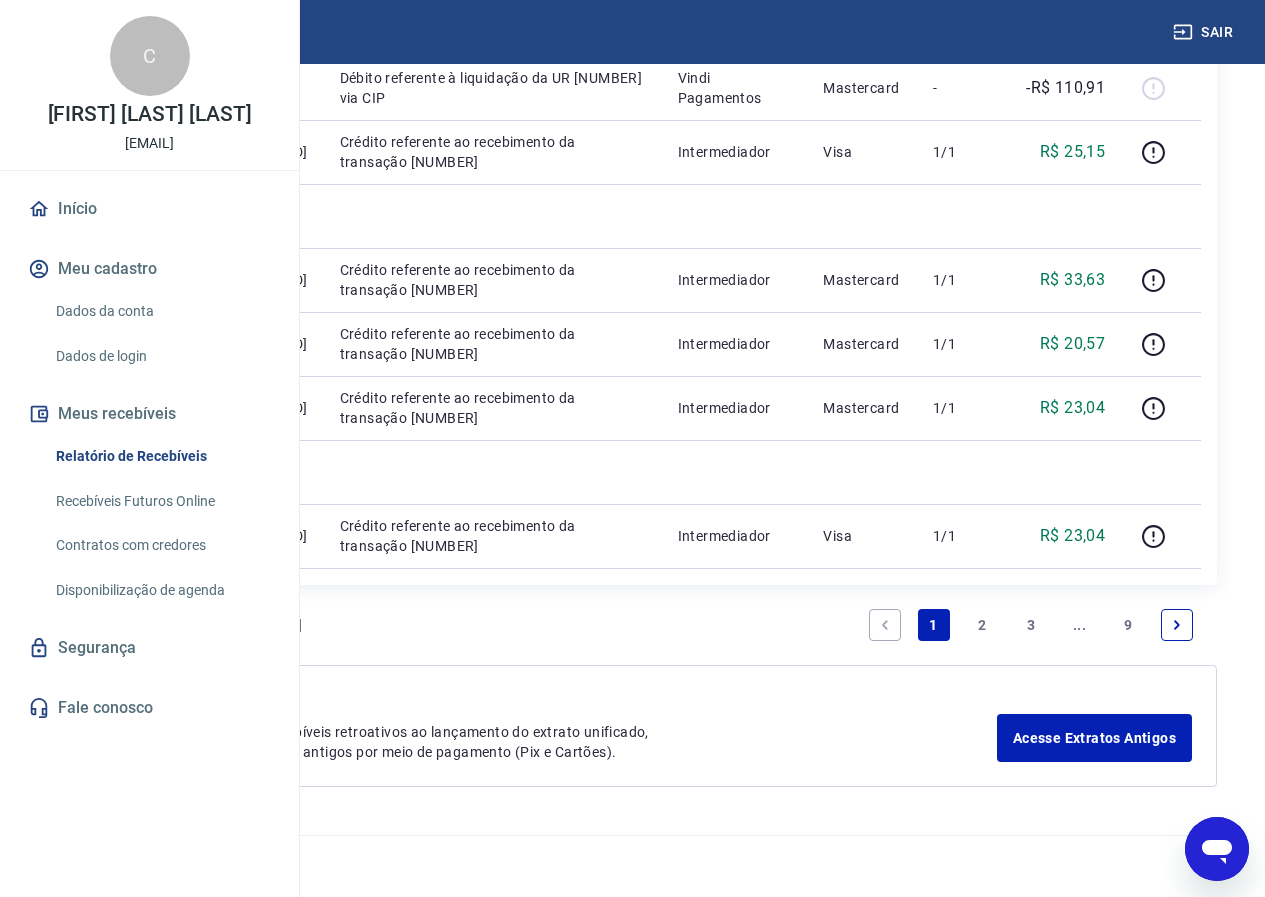 click on "2" at bounding box center [982, 625] 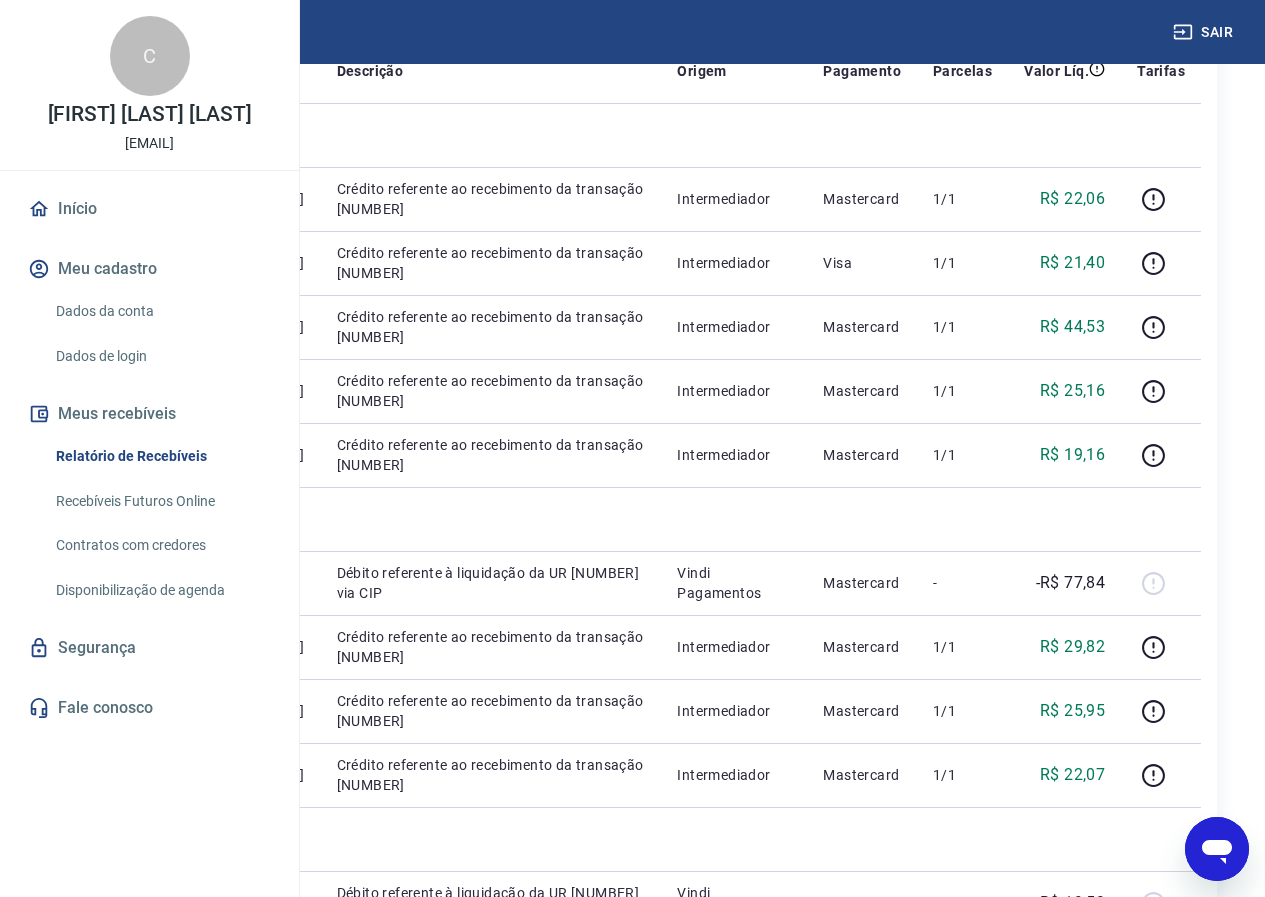 scroll, scrollTop: 700, scrollLeft: 0, axis: vertical 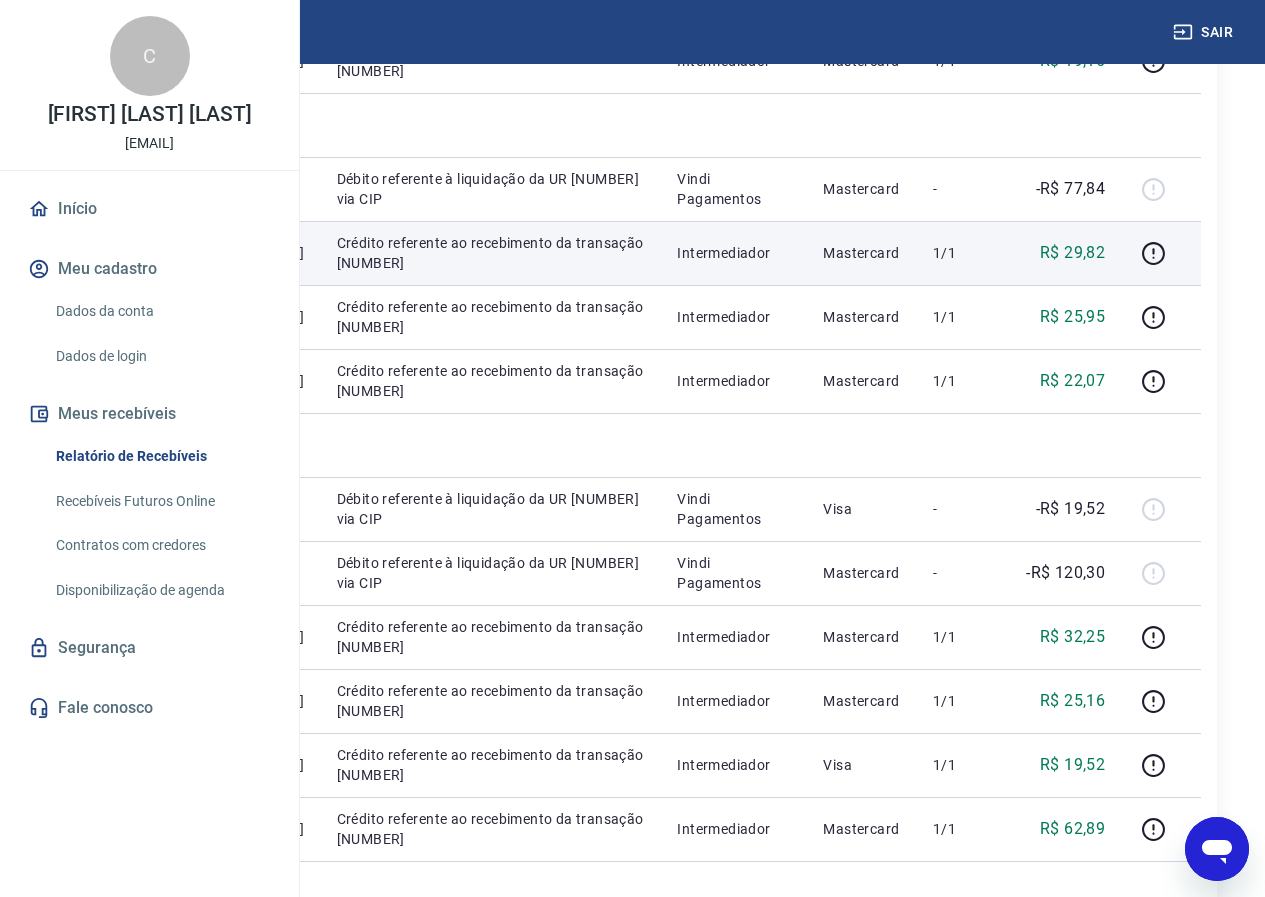 drag, startPoint x: 564, startPoint y: 537, endPoint x: 483, endPoint y: 492, distance: 92.660675 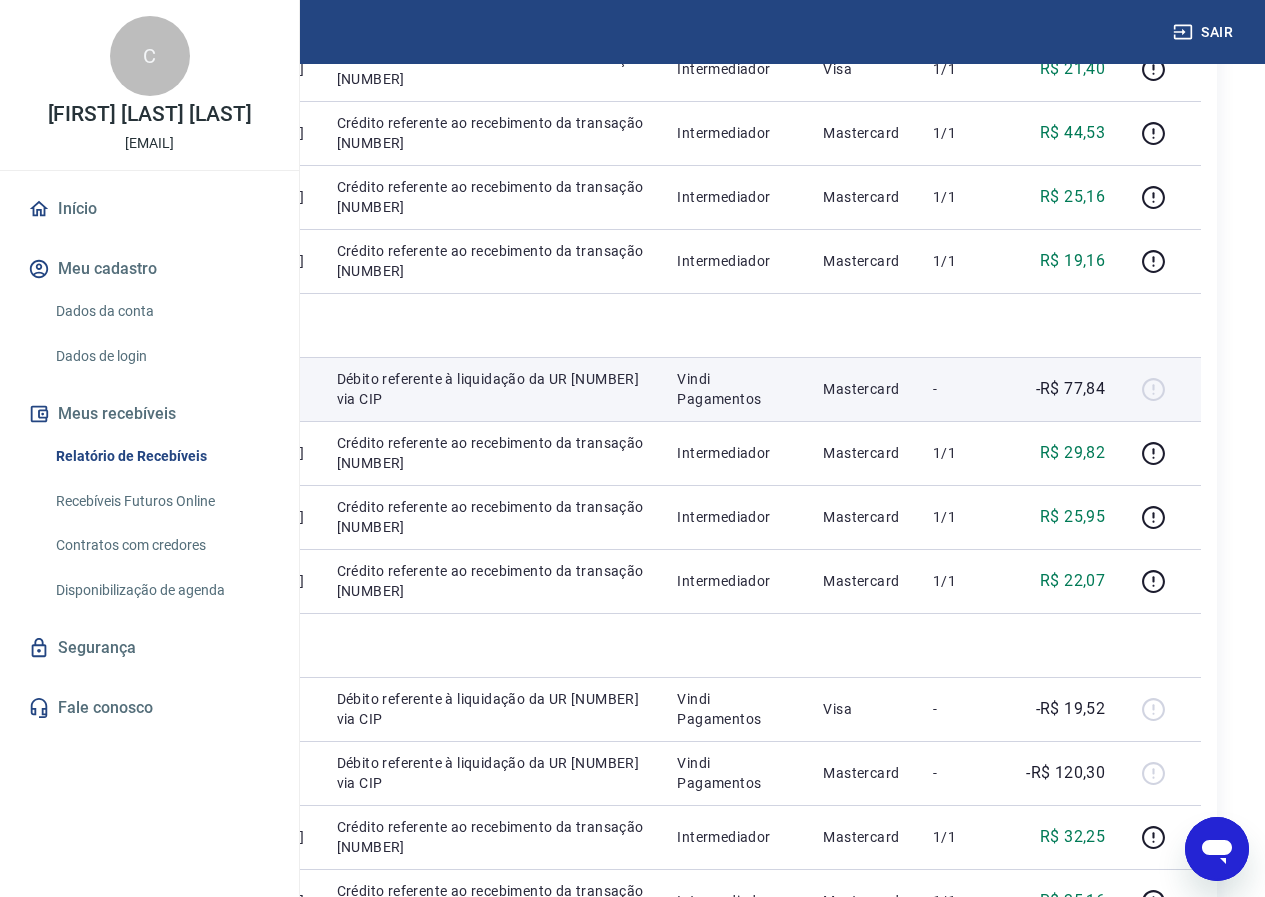 scroll, scrollTop: 300, scrollLeft: 0, axis: vertical 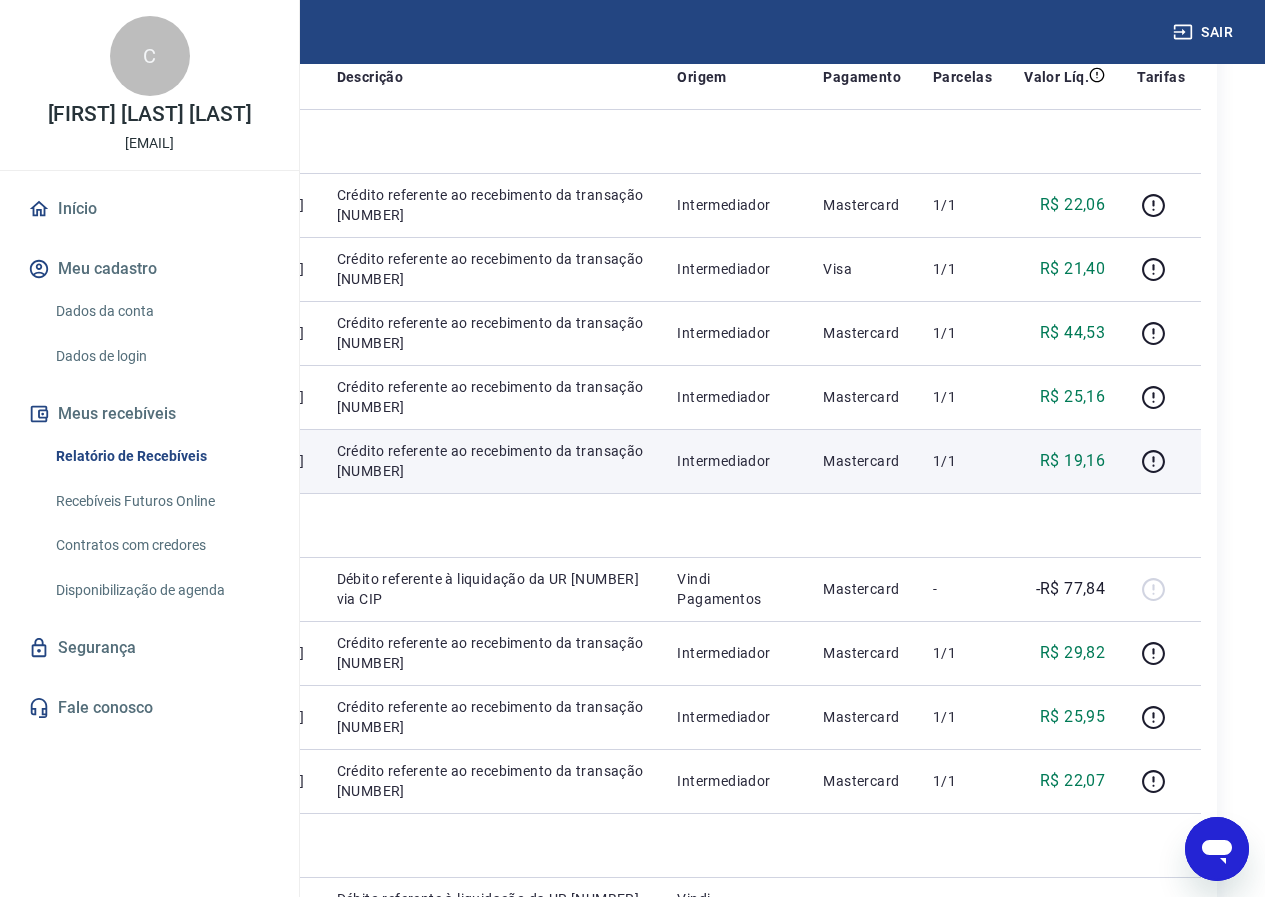 drag, startPoint x: 551, startPoint y: 645, endPoint x: 478, endPoint y: 595, distance: 88.481636 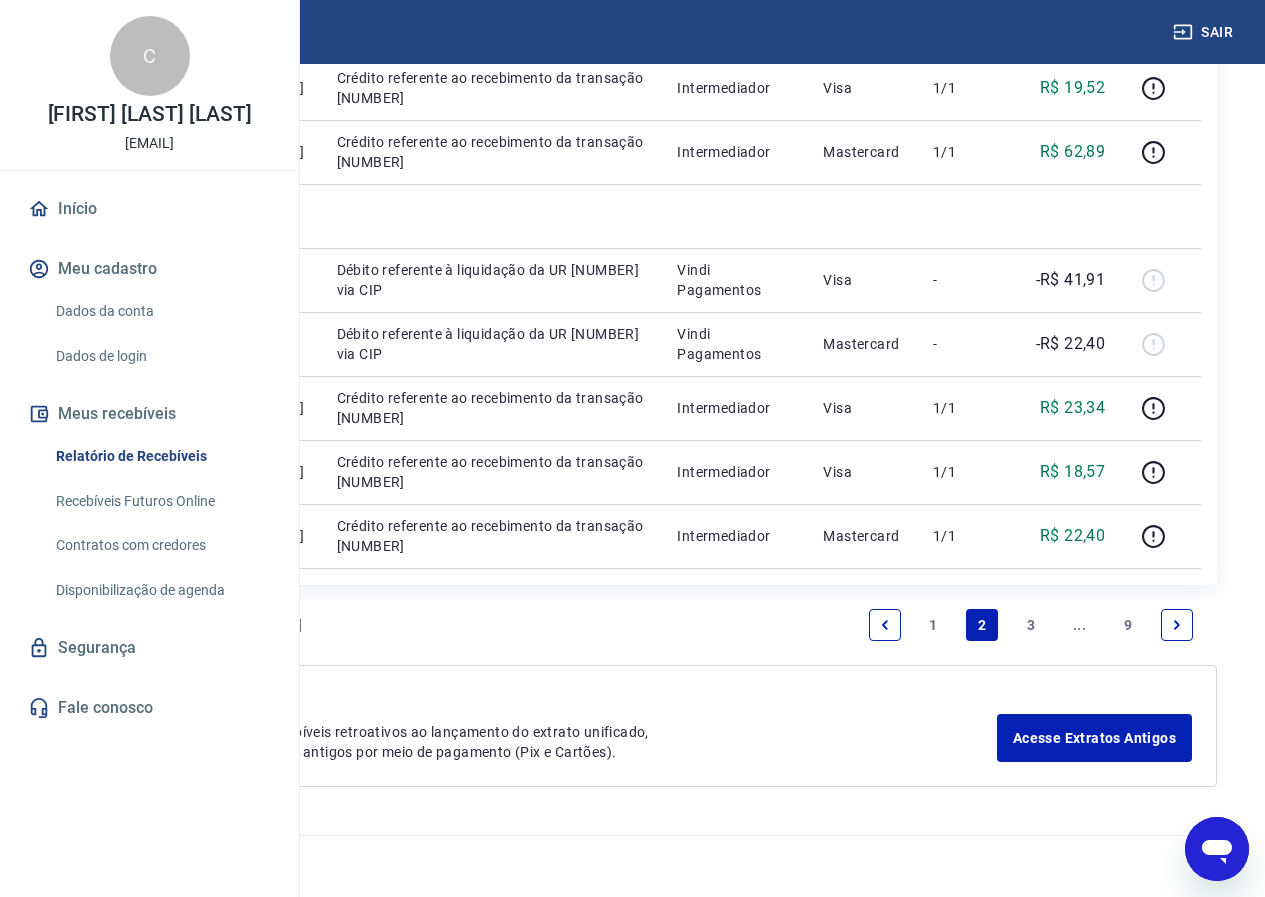 scroll, scrollTop: 2100, scrollLeft: 0, axis: vertical 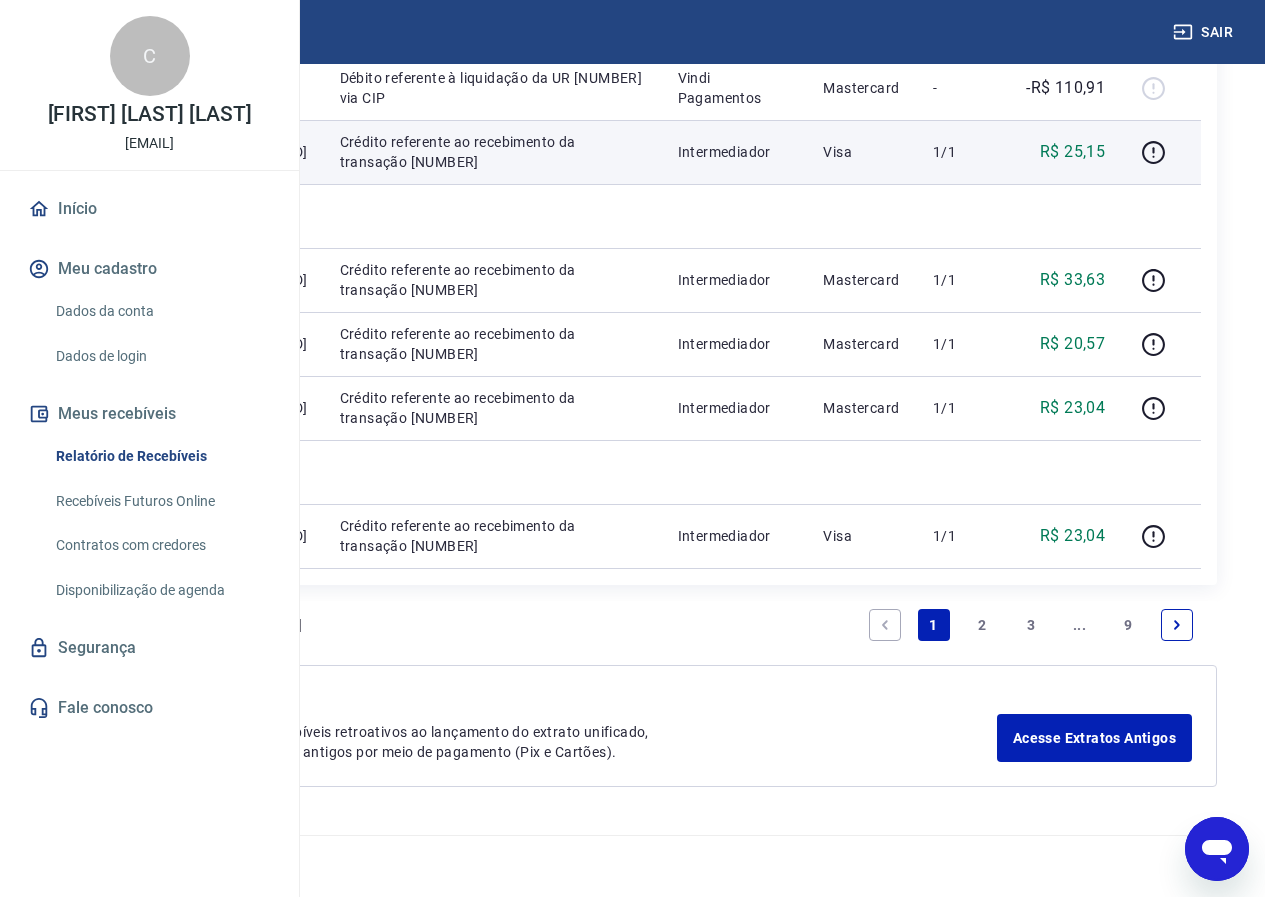 drag, startPoint x: 553, startPoint y: 512, endPoint x: 486, endPoint y: 478, distance: 75.13322 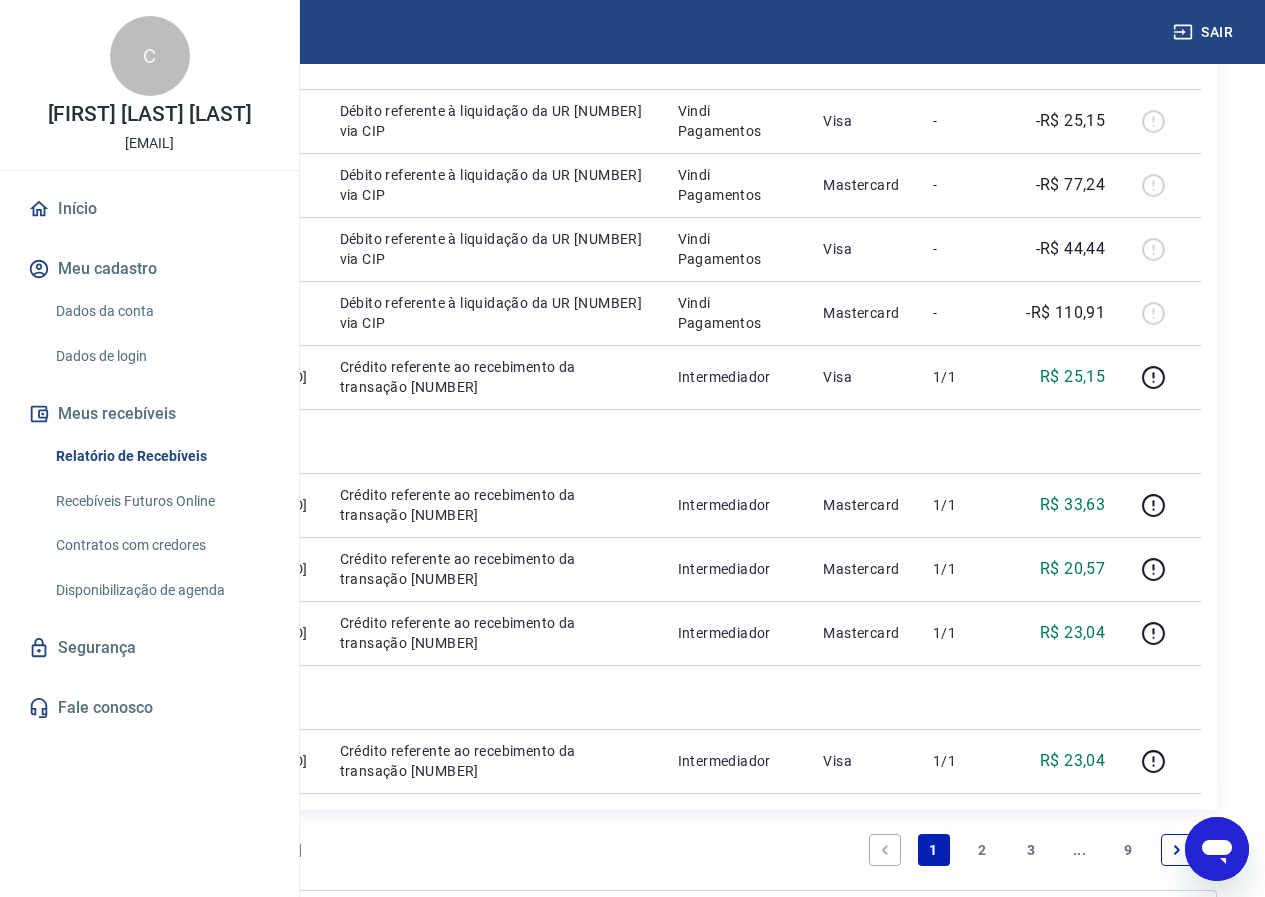 scroll, scrollTop: 1245, scrollLeft: 0, axis: vertical 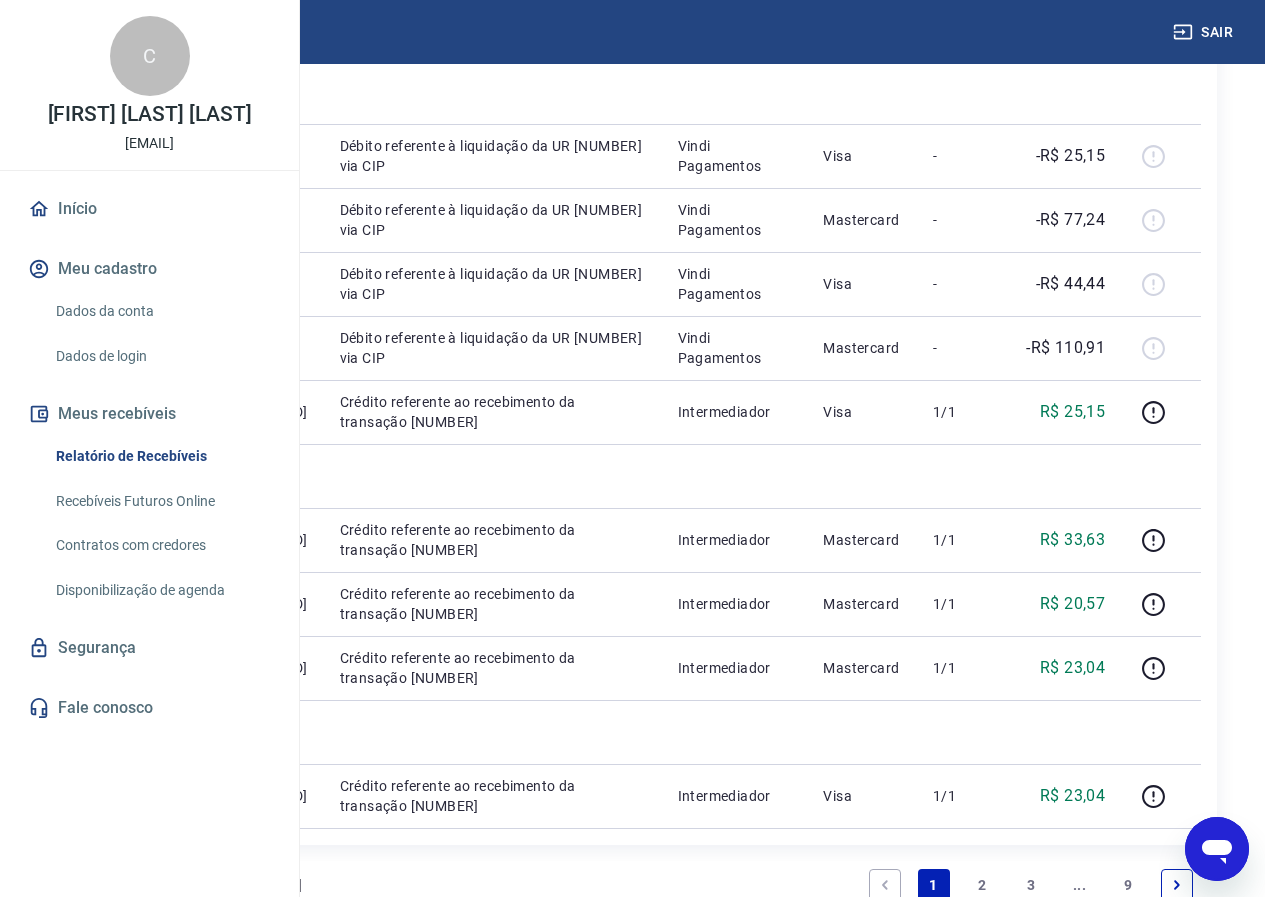 drag, startPoint x: 566, startPoint y: 648, endPoint x: 485, endPoint y: 603, distance: 92.660675 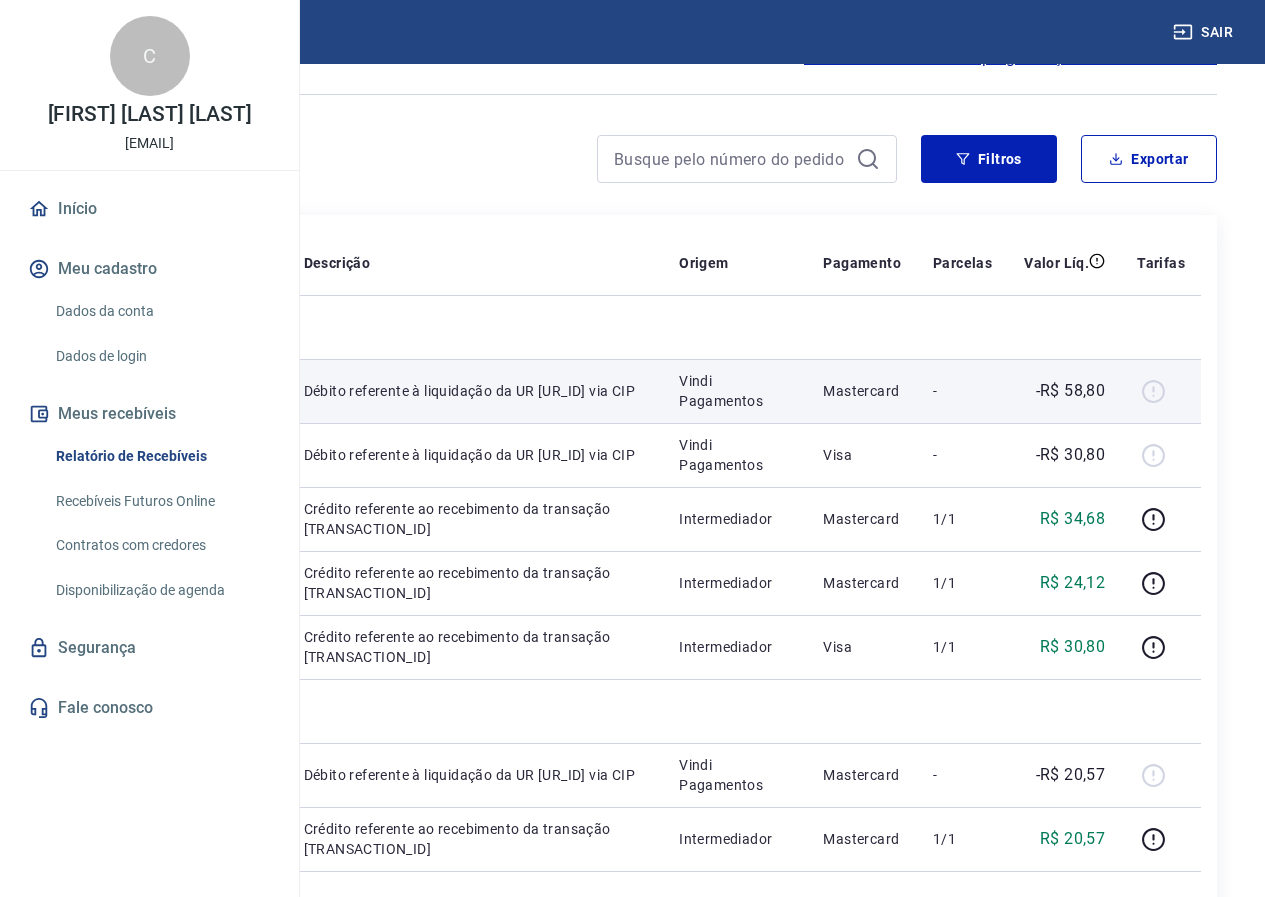 scroll, scrollTop: 200, scrollLeft: 0, axis: vertical 